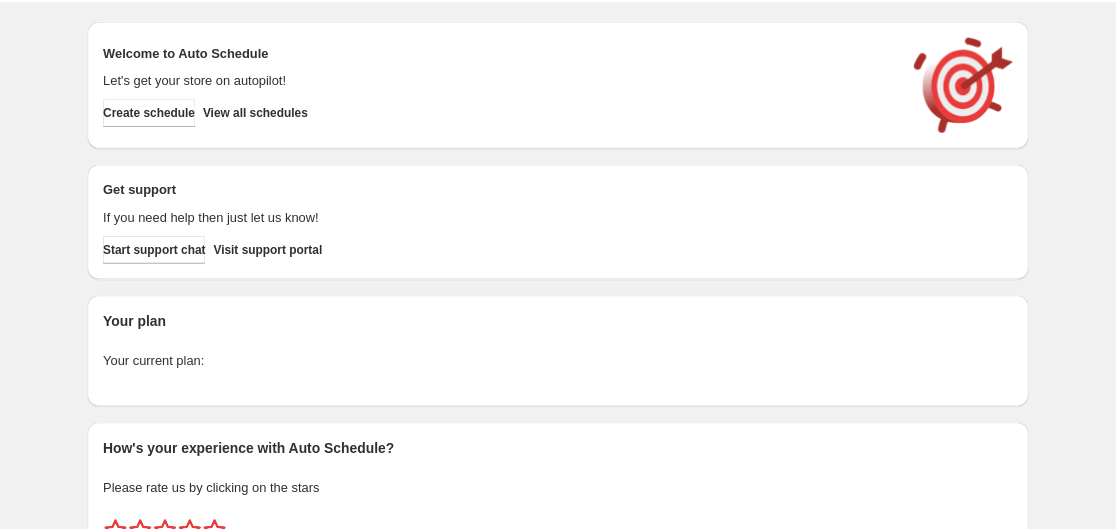 scroll, scrollTop: 0, scrollLeft: 0, axis: both 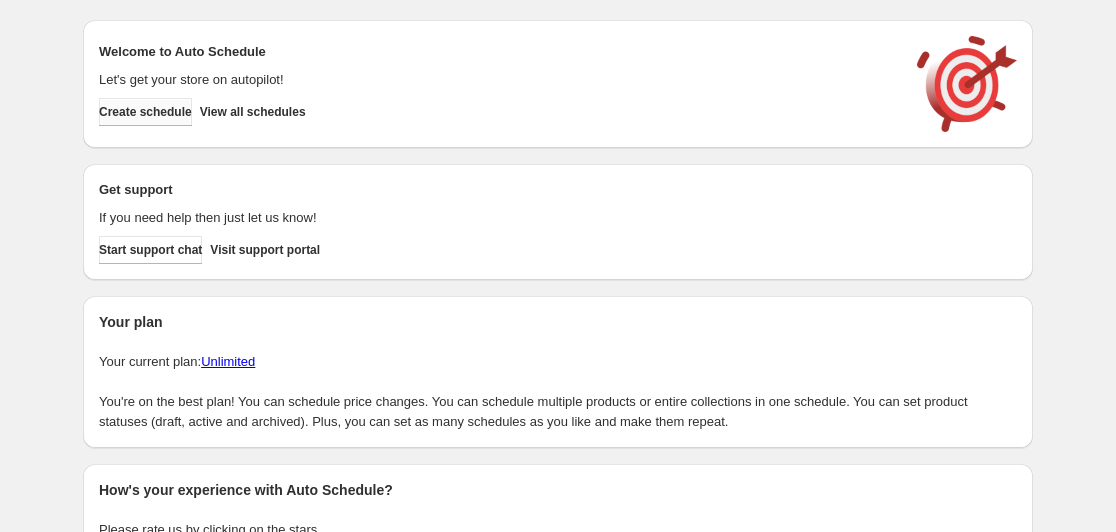 click on "Create schedule" at bounding box center (145, 112) 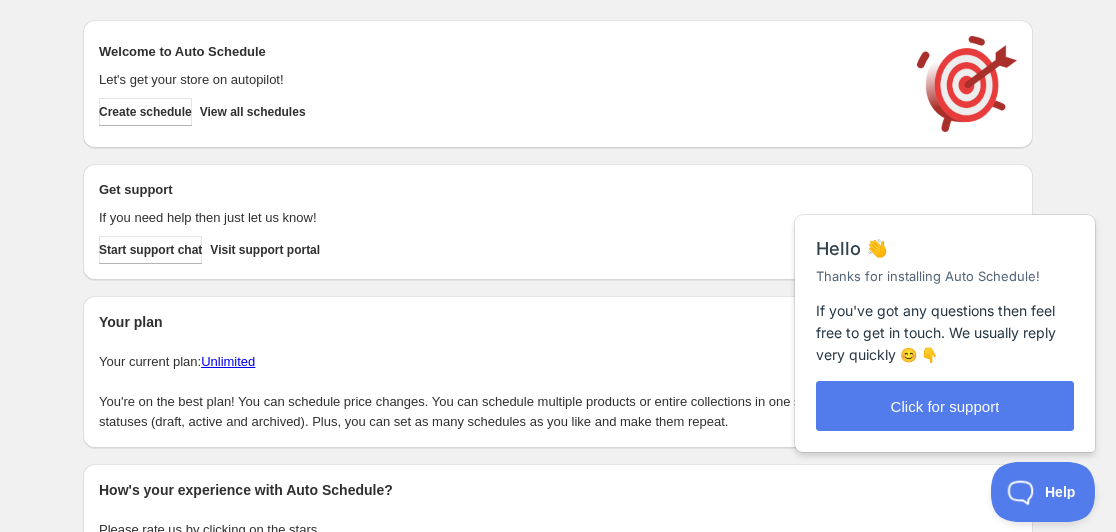 scroll, scrollTop: 0, scrollLeft: 0, axis: both 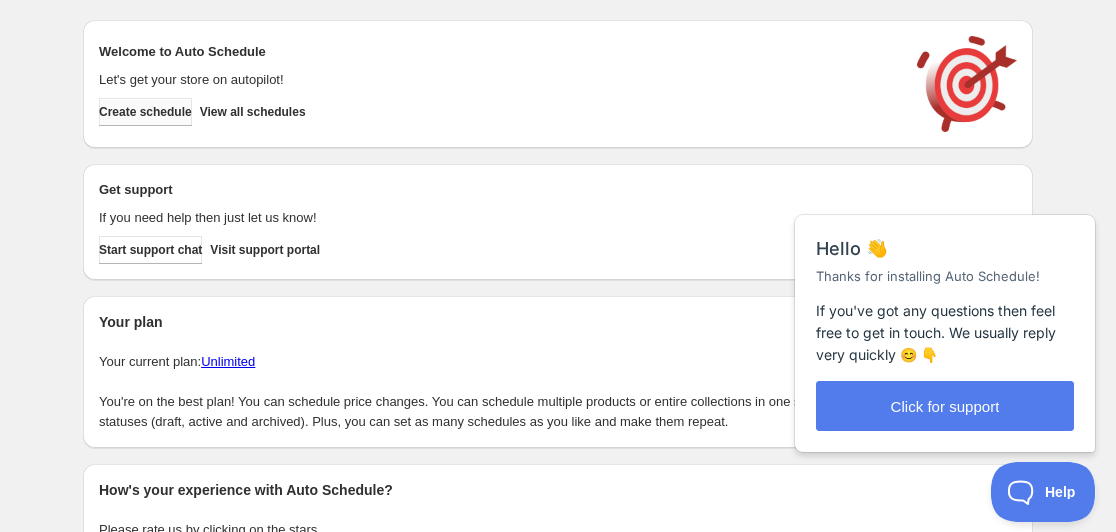 click on "Create schedule" at bounding box center (145, 112) 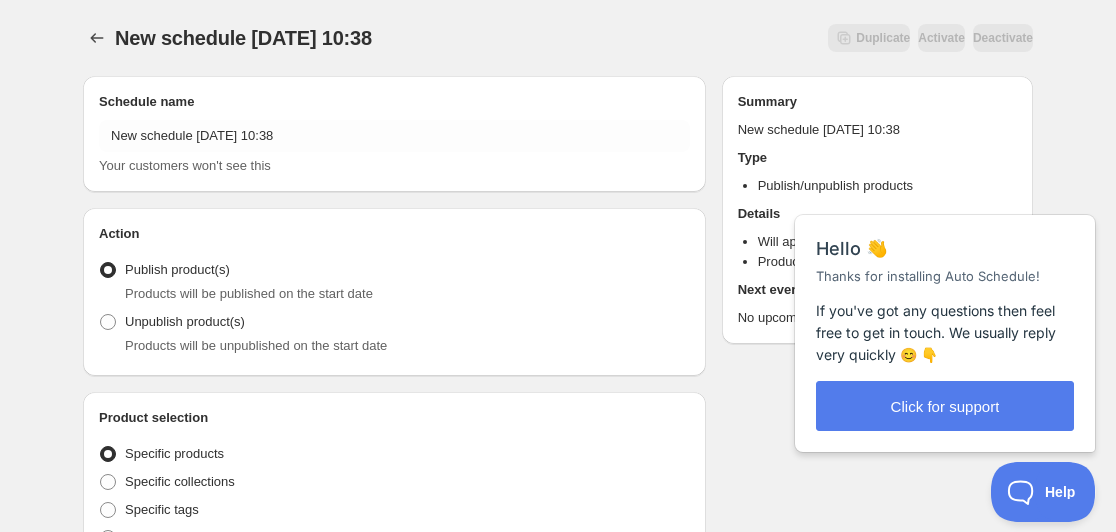 click on "New schedule [DATE] 10:38 Your customers won't see this" at bounding box center (394, 148) 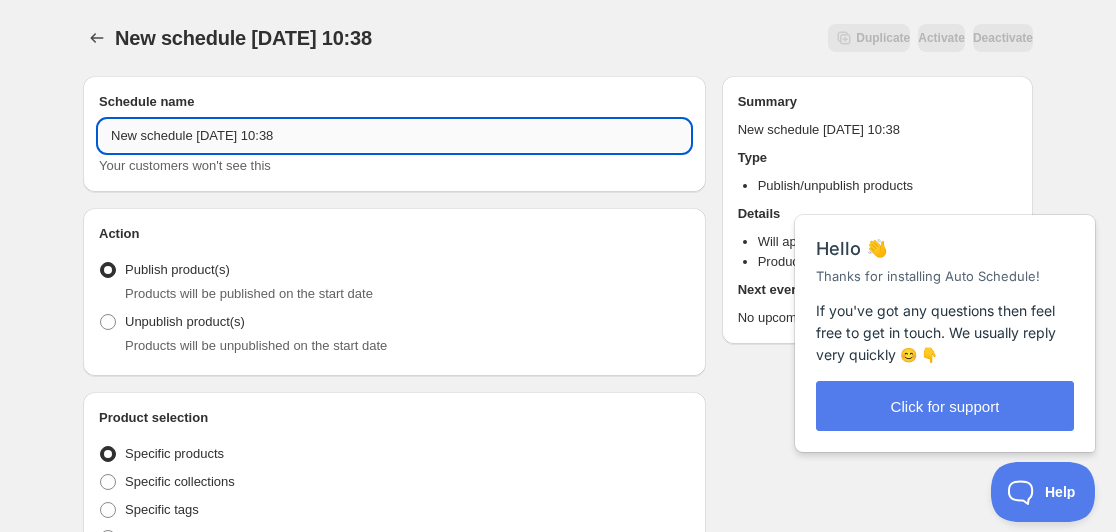 click on "New schedule [DATE] 10:38" at bounding box center [394, 136] 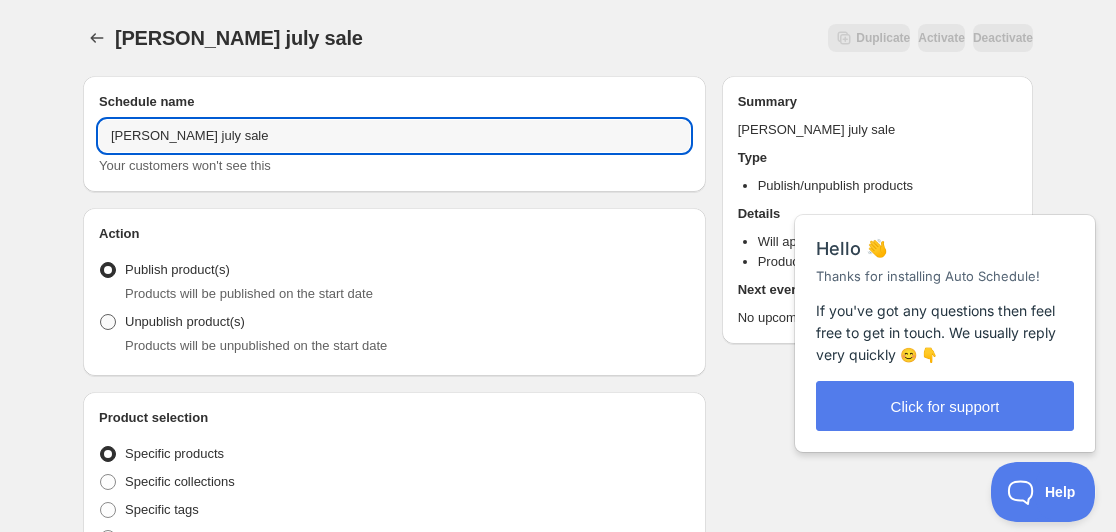 type on "[PERSON_NAME] july sale" 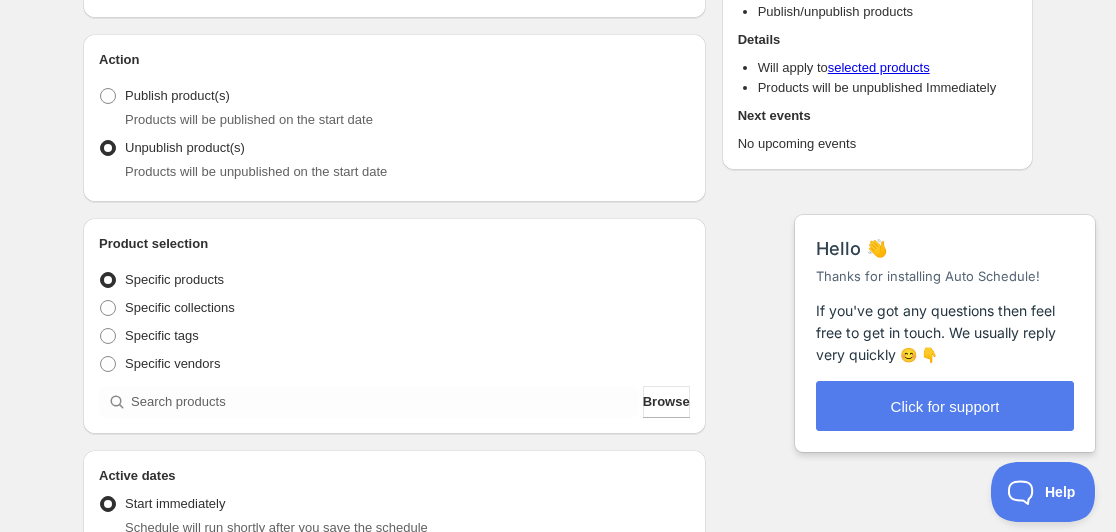 scroll, scrollTop: 200, scrollLeft: 0, axis: vertical 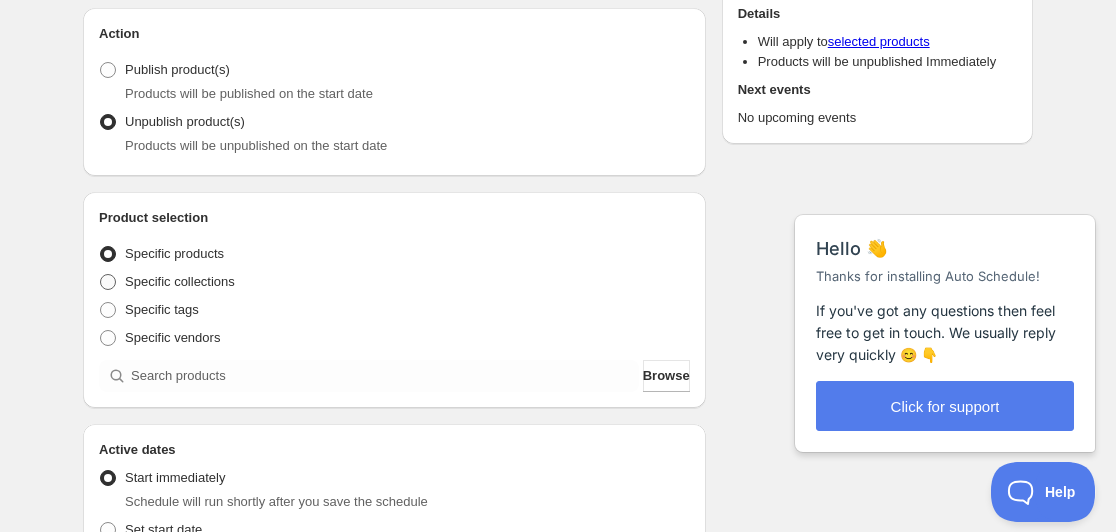click on "Specific collections" at bounding box center [180, 281] 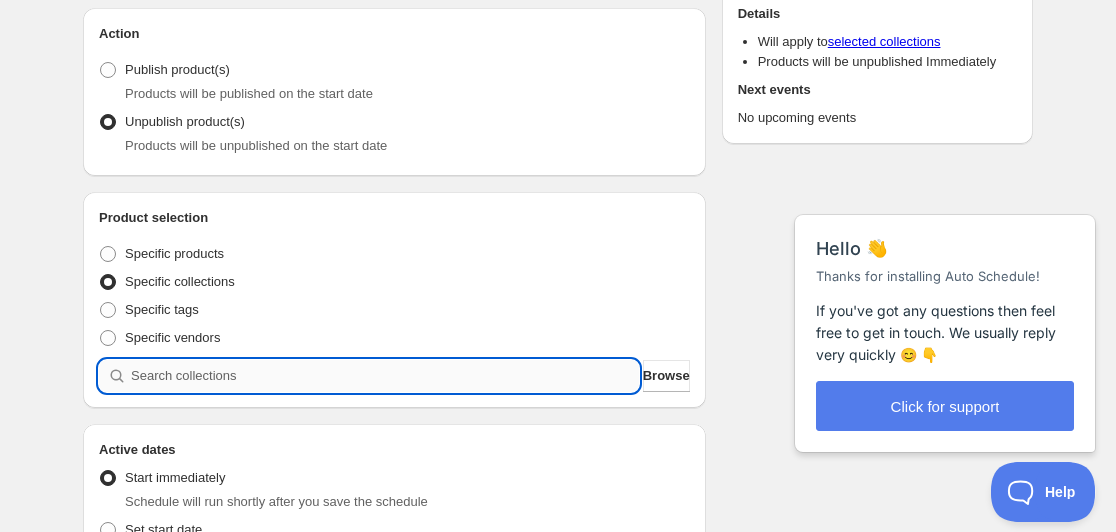 click at bounding box center (385, 376) 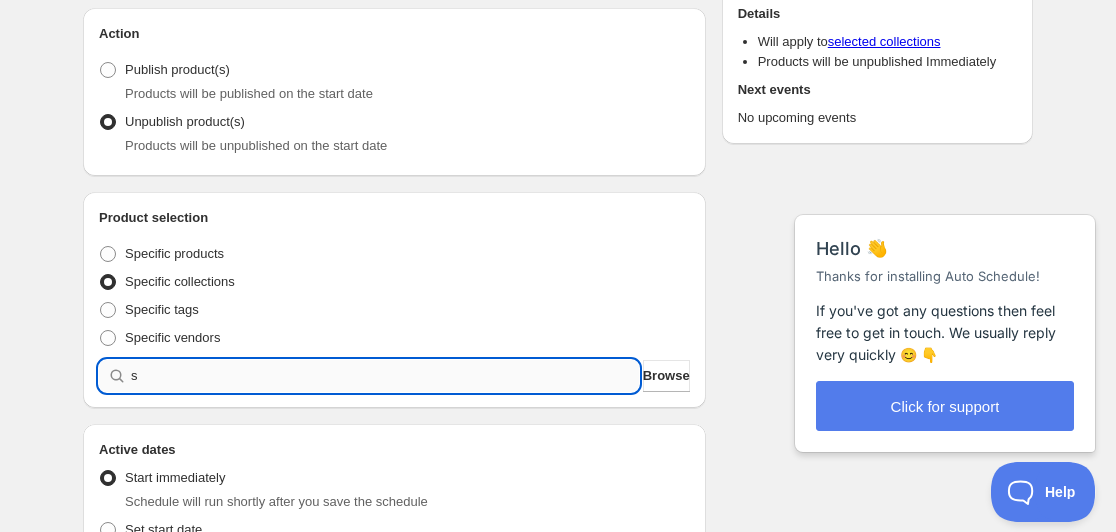 type 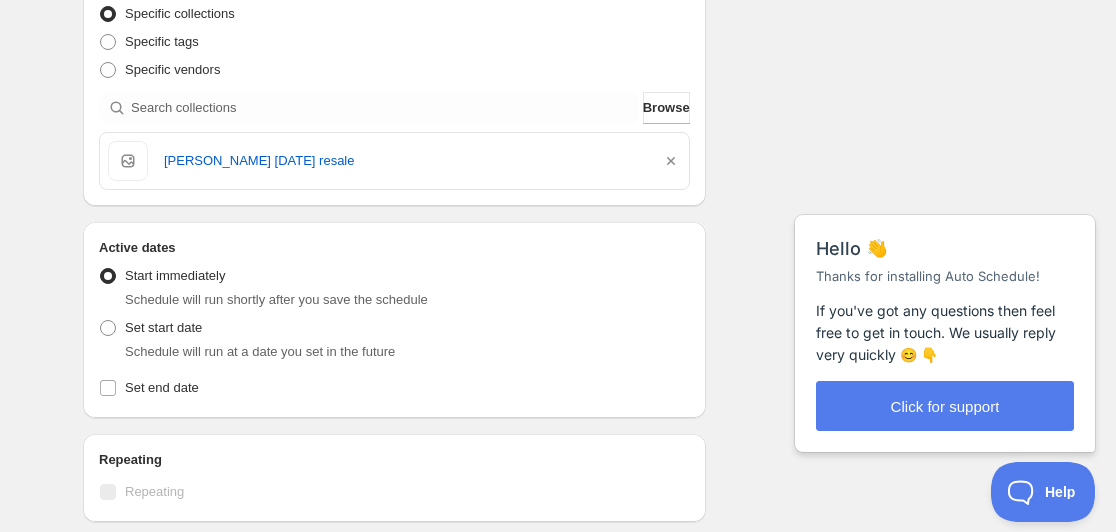 scroll, scrollTop: 500, scrollLeft: 0, axis: vertical 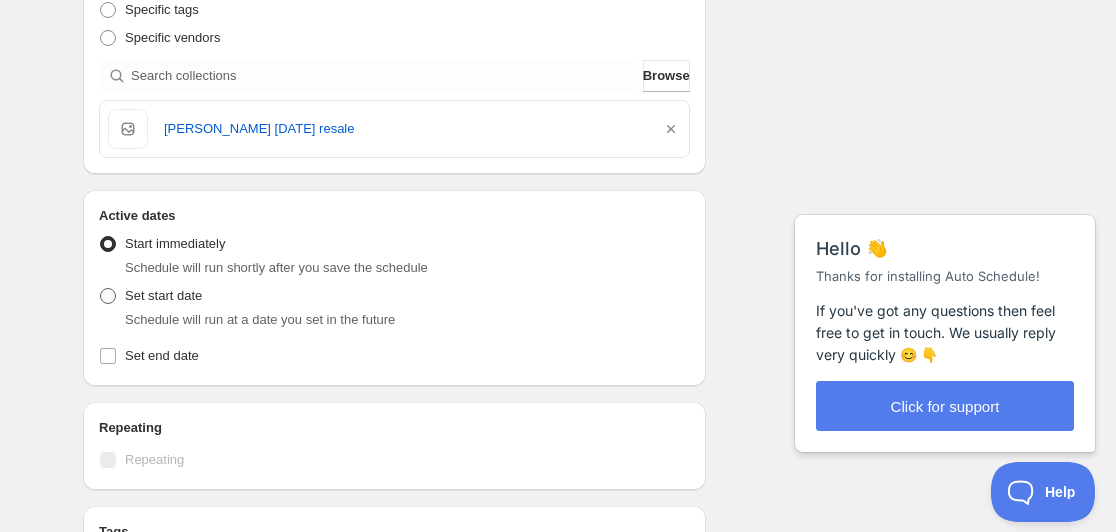 click on "Set start date" at bounding box center [163, 295] 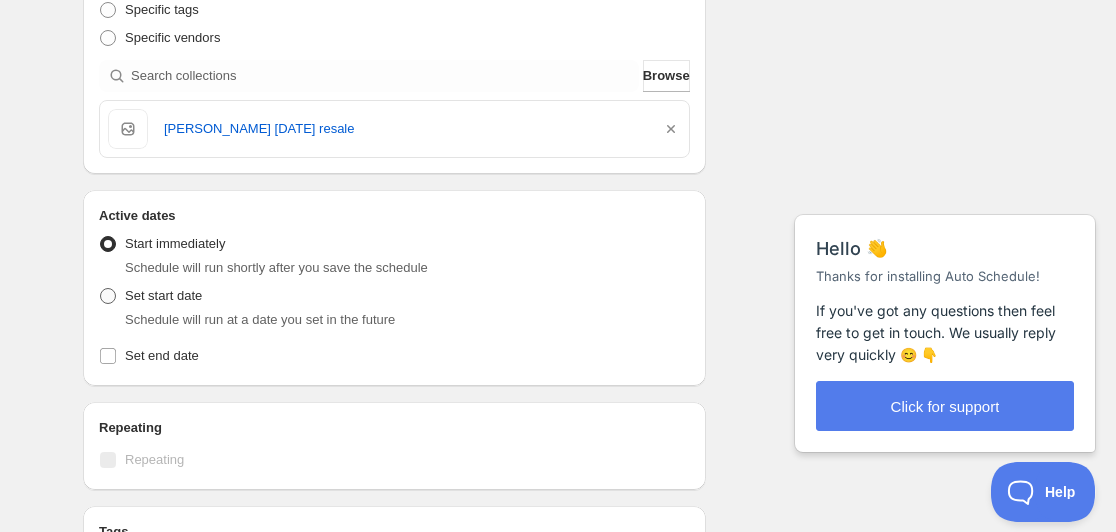 radio on "true" 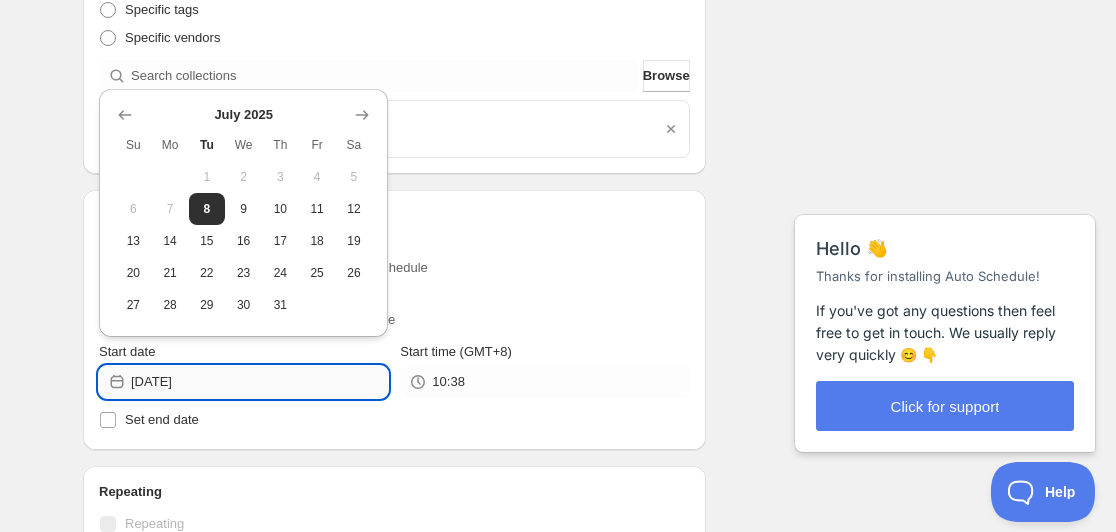 click on "[DATE]" at bounding box center (259, 382) 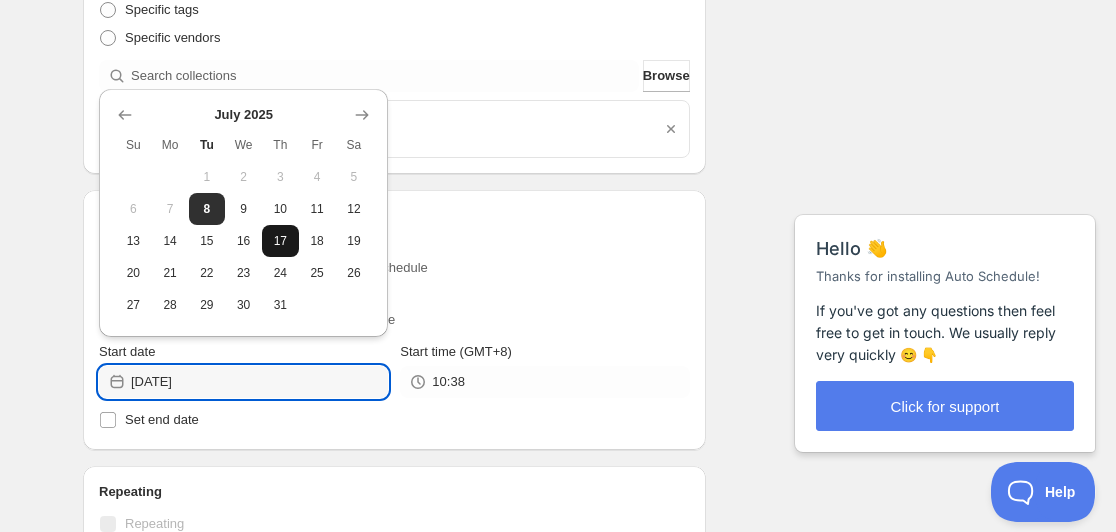 click on "17" at bounding box center (280, 241) 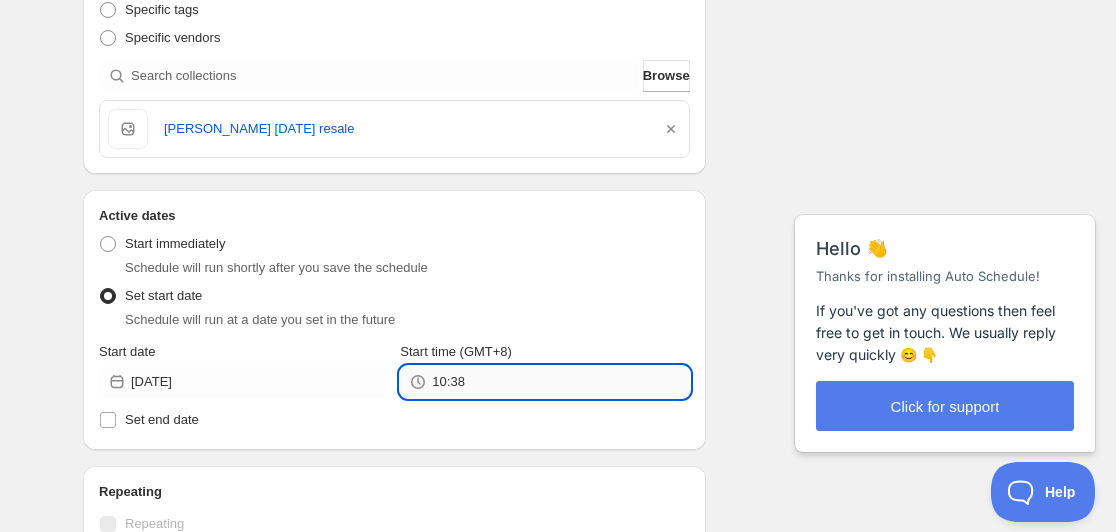 click on "10:38" at bounding box center (560, 382) 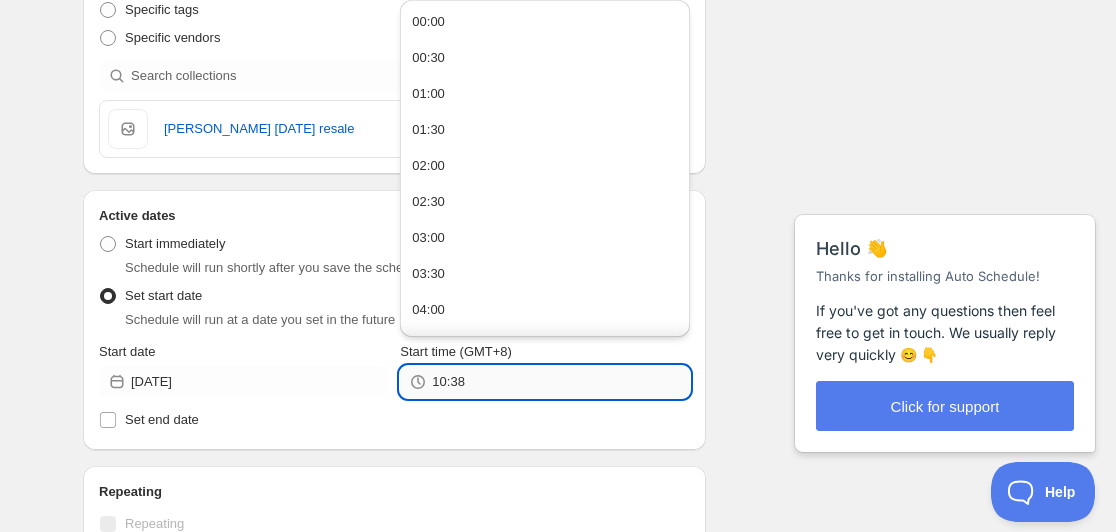 click on "10:38" at bounding box center (560, 382) 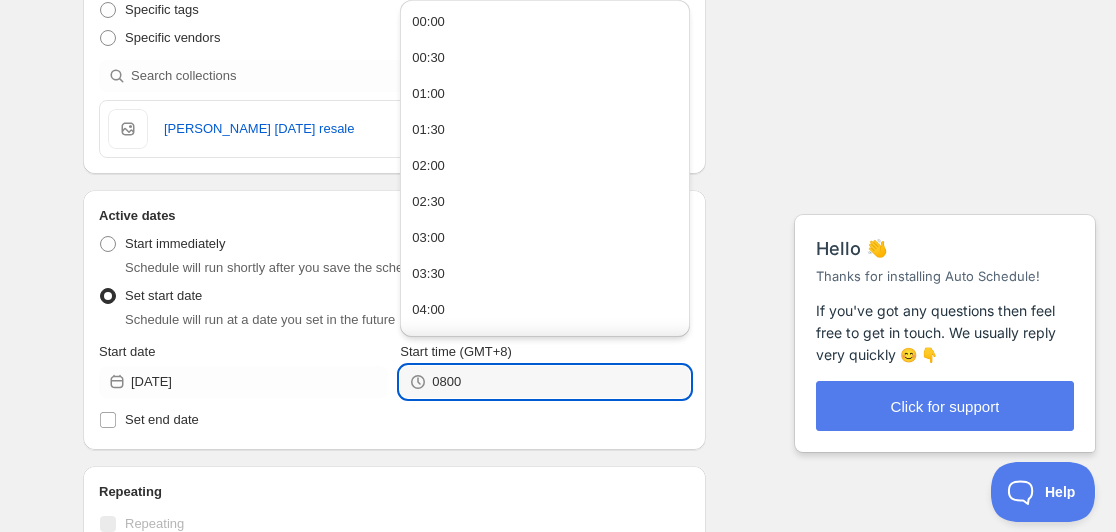 type on "08:00" 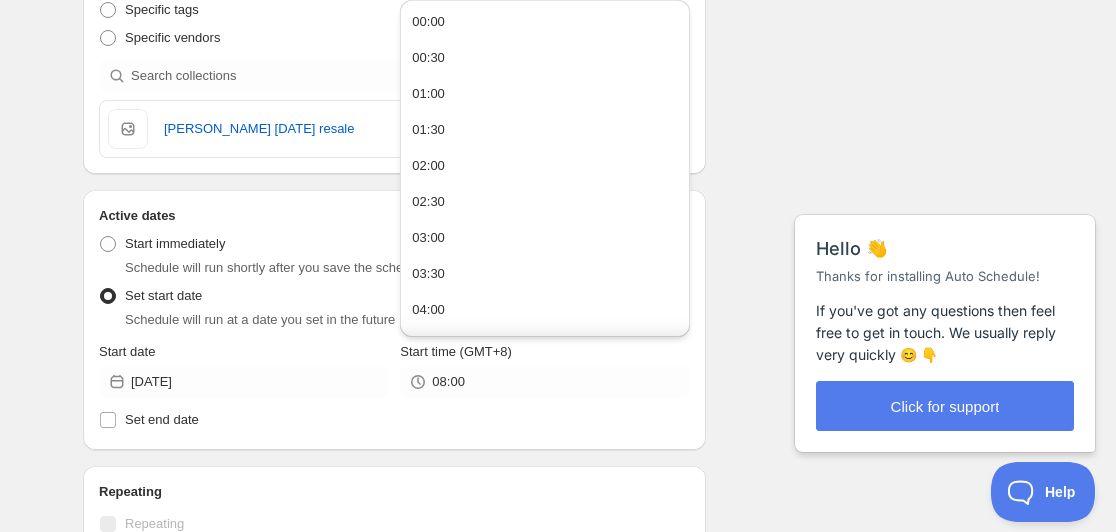 click on "Schedule name [PERSON_NAME] july sale Your customers won't see this Action Action Publish product(s) Products will be published on the start date Unpublish product(s) Products will be unpublished on the start date Product selection Entity type Specific products Specific collections Specific tags Specific vendors Browse [PERSON_NAME] [DATE] resale Active dates Active Date Type Start immediately Schedule will run shortly after you save the schedule Set start date Schedule will run at a date you set in the future Start date [DATE] Start time (GMT+8) 08:00 Set end date Repeating Repeating Ok Cancel Every 1 Date range Days Weeks Months Years Days Ends Never On specific date After a number of occurances Tags Add/remove tags to products for the duration of the schedule Countdown timer Show a countdown timer on the product page The countdown timer will show the time remaining until the end of the schedule. Remember to add the Countdown Timer block to your theme and configure it to your liking. Open theme editor Type" at bounding box center [550, 335] 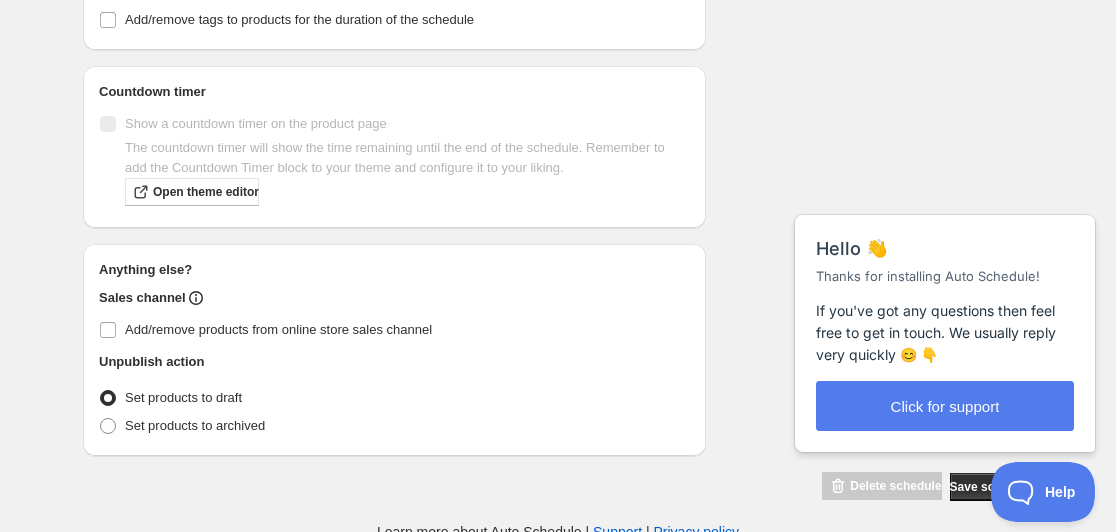 scroll, scrollTop: 1116, scrollLeft: 0, axis: vertical 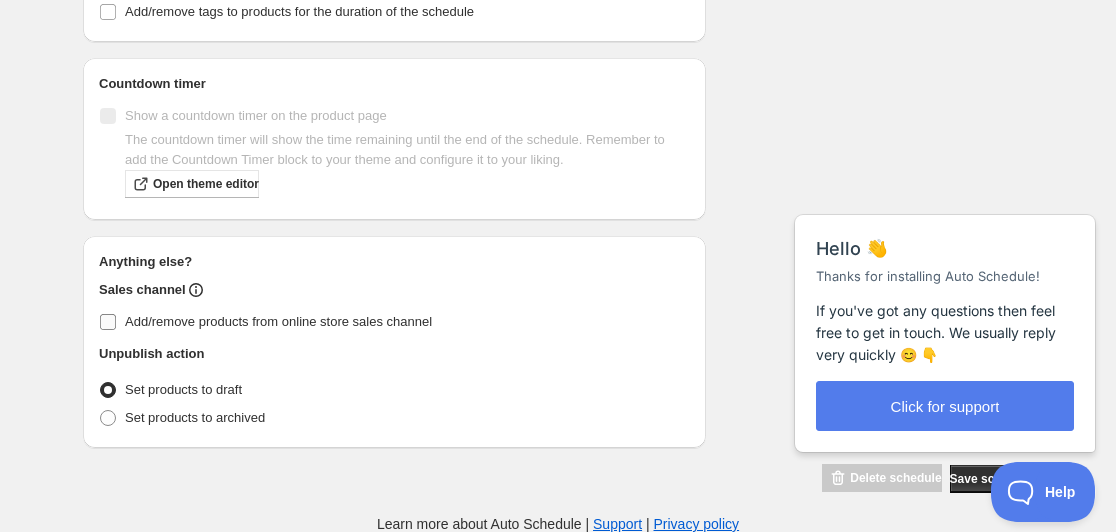 click on "Add/remove products from online store sales channel" at bounding box center (278, 321) 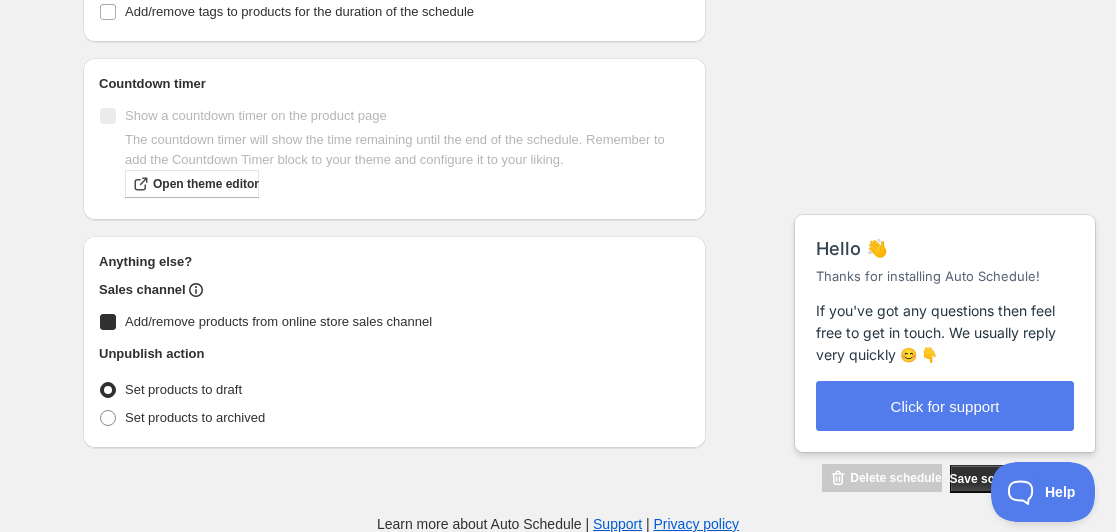 checkbox on "true" 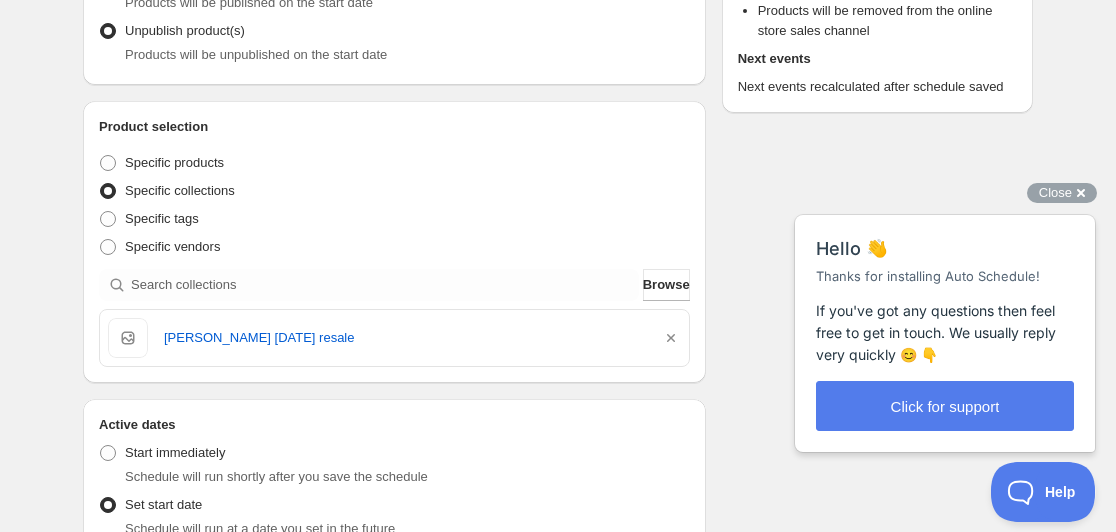 scroll, scrollTop: 116, scrollLeft: 0, axis: vertical 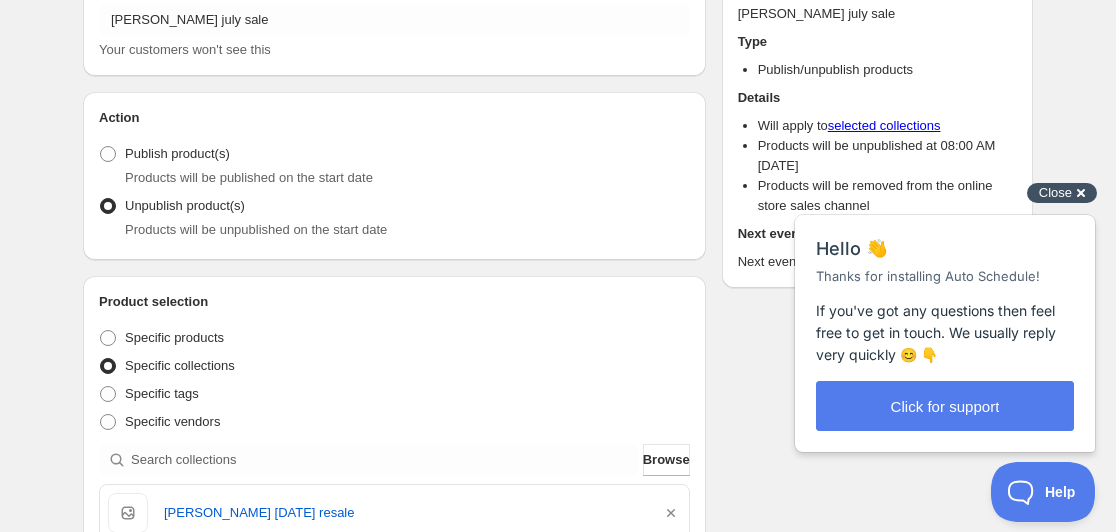 click on "Close cross-small" at bounding box center [1062, 193] 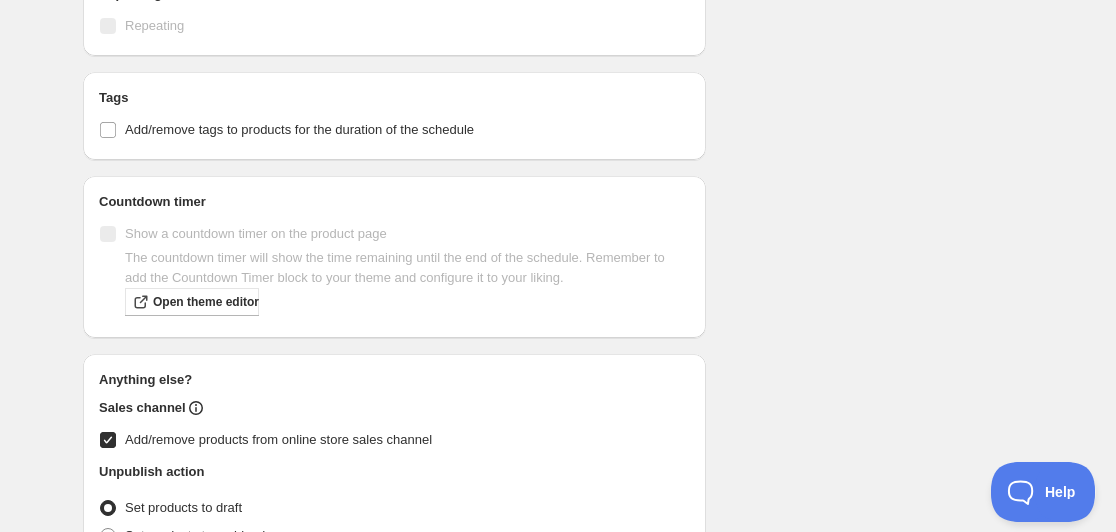 scroll, scrollTop: 1116, scrollLeft: 0, axis: vertical 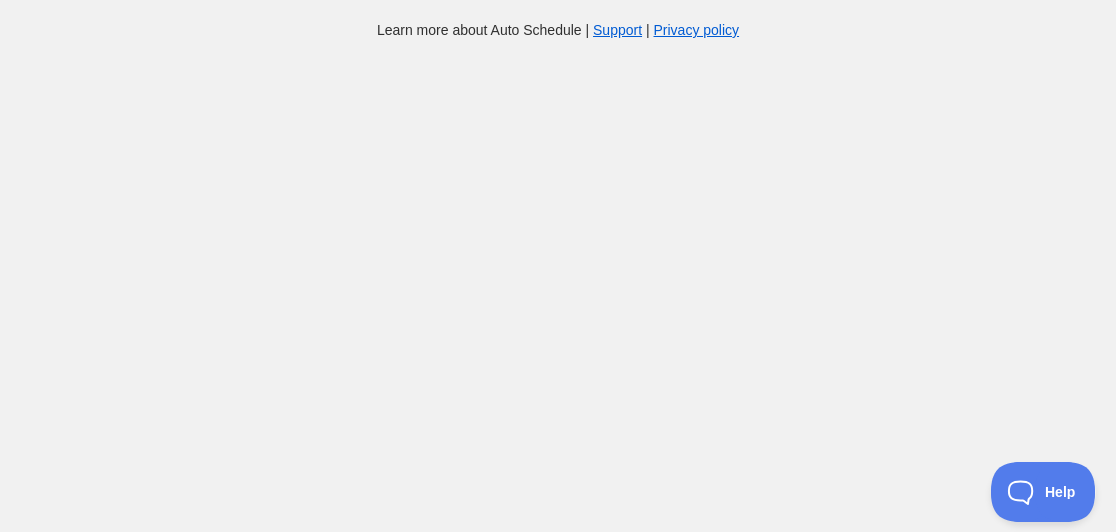 click on "Learn more about Auto Schedule |    Support    |    Privacy policy Home Schedules History Plan" at bounding box center (558, 286) 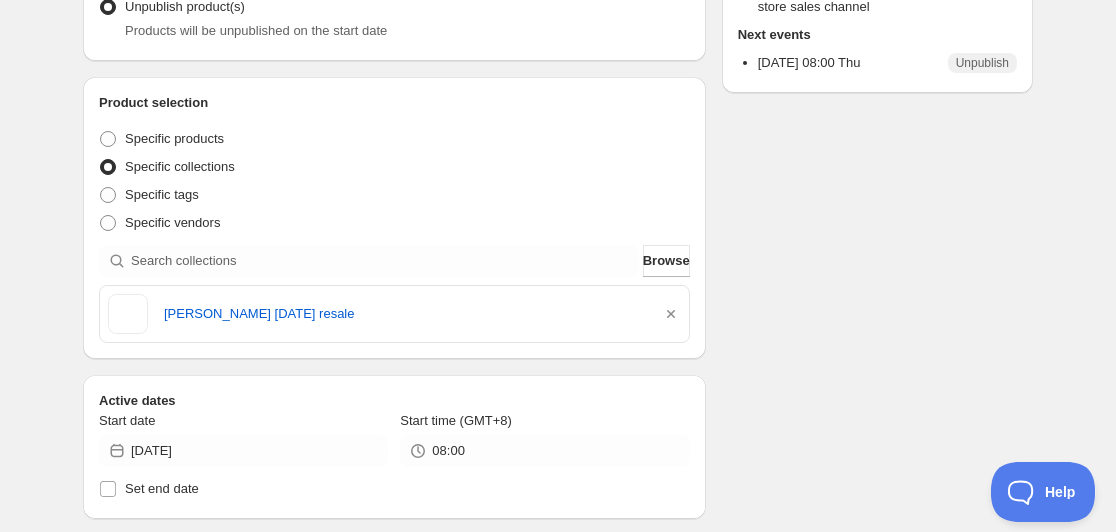 scroll, scrollTop: 300, scrollLeft: 0, axis: vertical 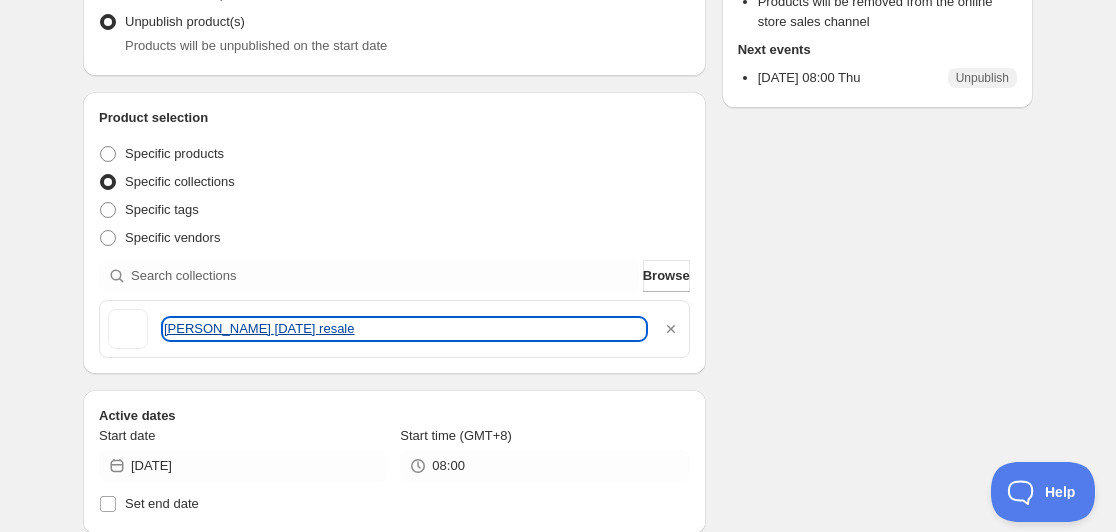 click on "[PERSON_NAME] [DATE] resale" at bounding box center (404, 329) 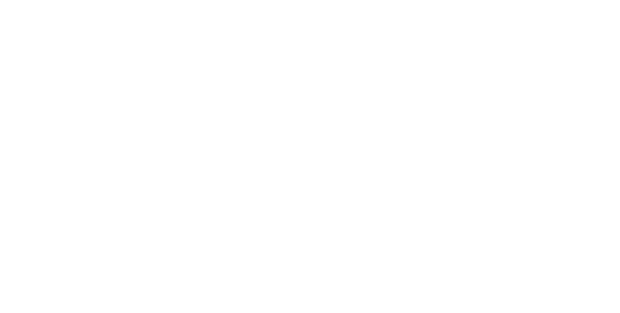 scroll, scrollTop: 0, scrollLeft: 0, axis: both 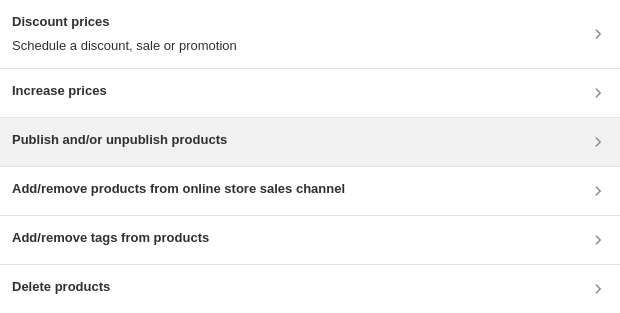 click on "Publish and/or unpublish products" at bounding box center [310, 142] 